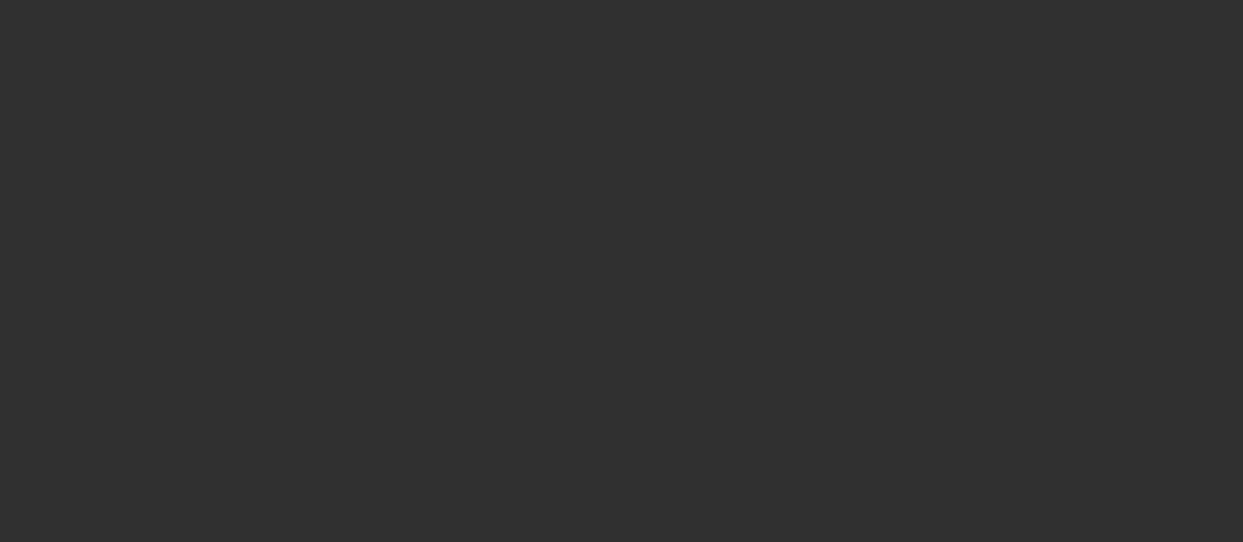 scroll, scrollTop: 0, scrollLeft: 0, axis: both 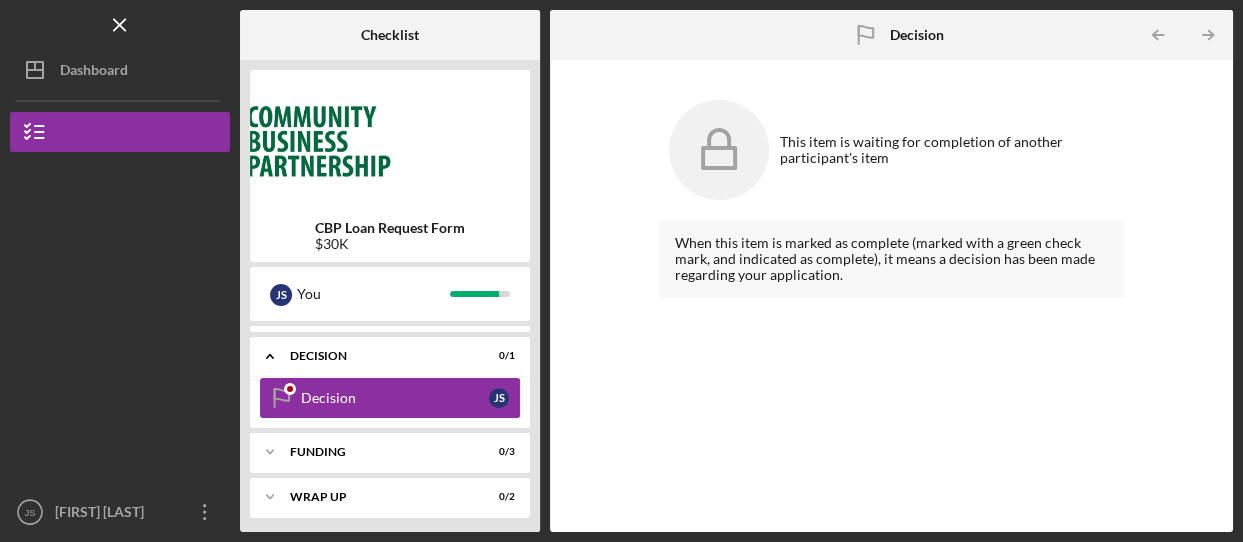 click on "Decision" at bounding box center [395, 398] 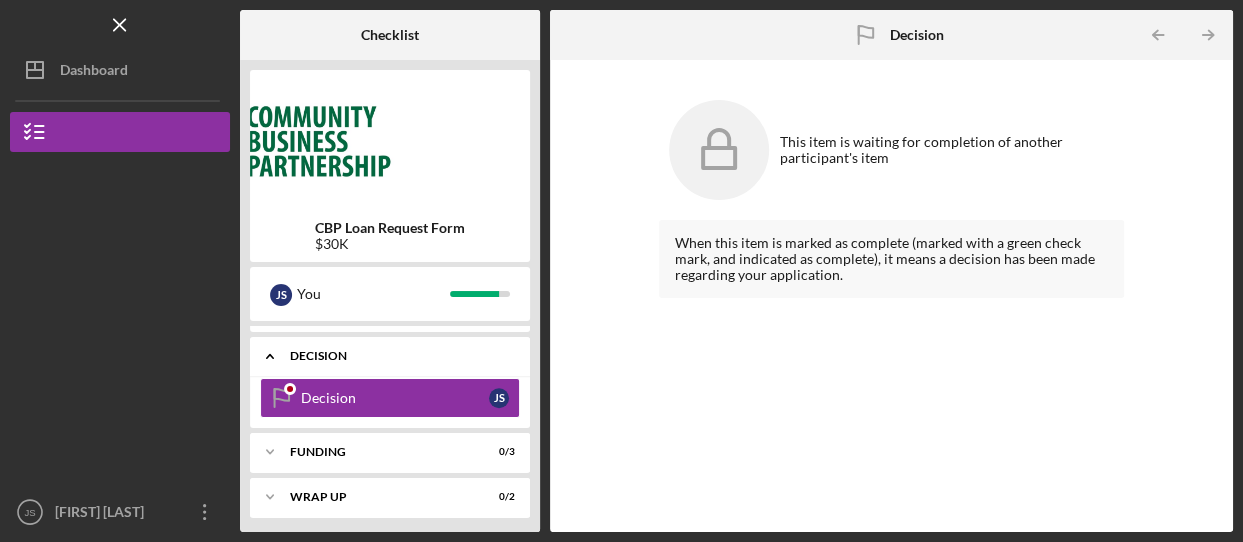 click on "Icon/Expander Decision 0 / 1" at bounding box center (390, 356) 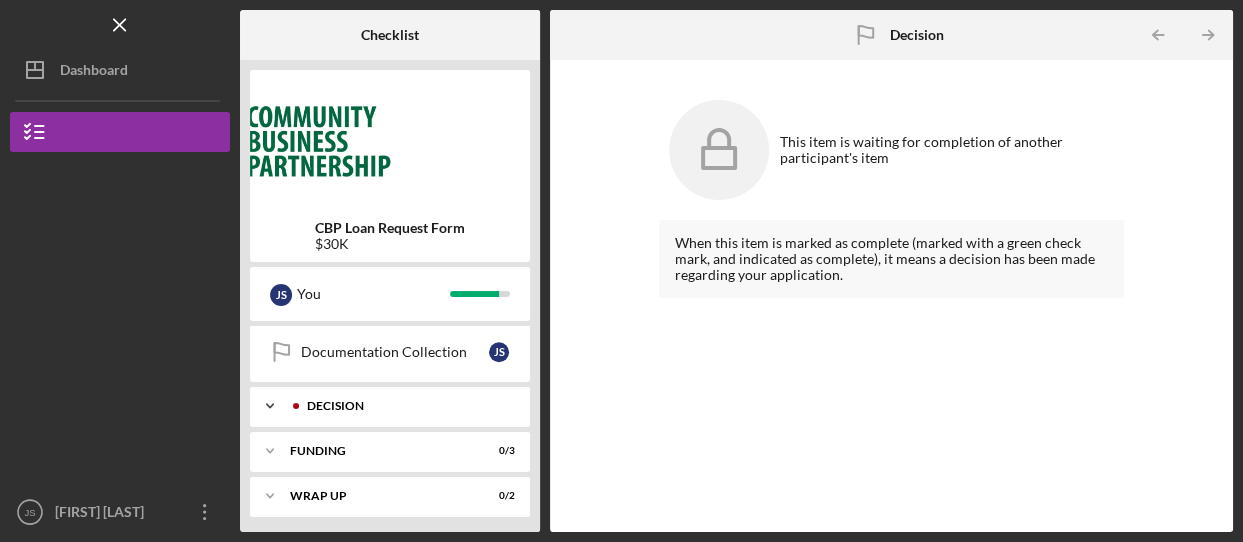 click on "Icon/Expander Decision 0 / 1" at bounding box center [390, 406] 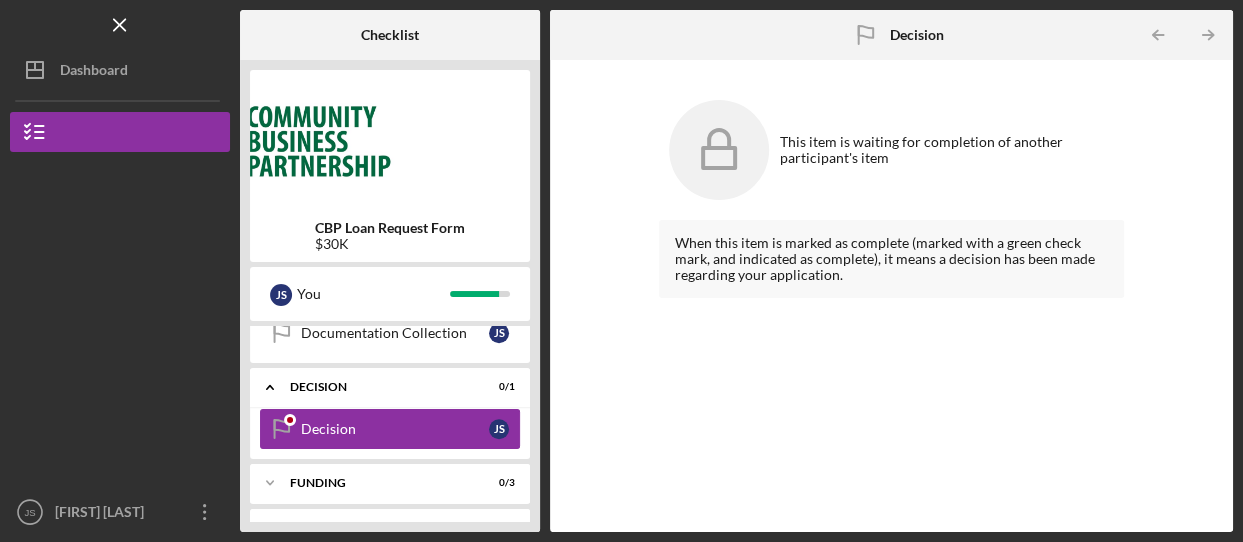 click on "Decision" at bounding box center (395, 429) 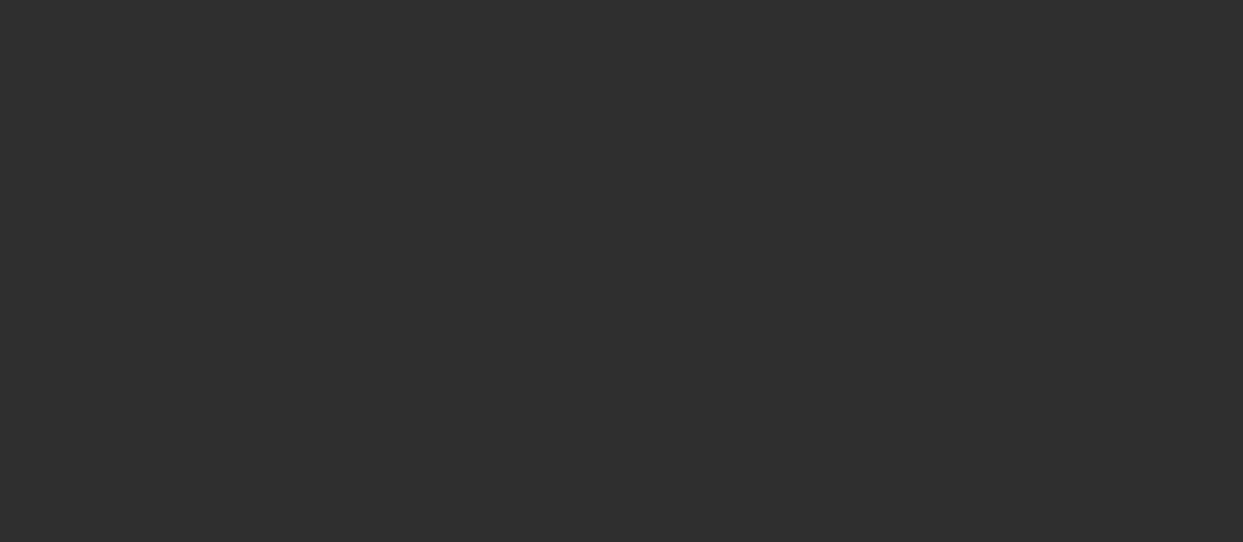 scroll, scrollTop: 0, scrollLeft: 0, axis: both 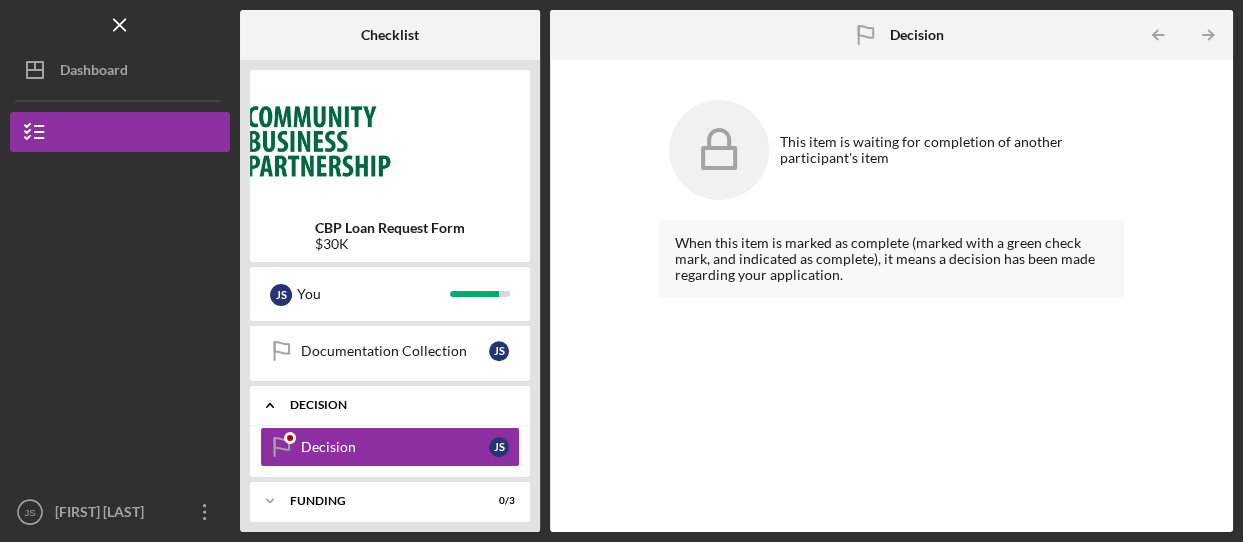 click on "Icon/Expander Decision 0 / 1" at bounding box center (390, 405) 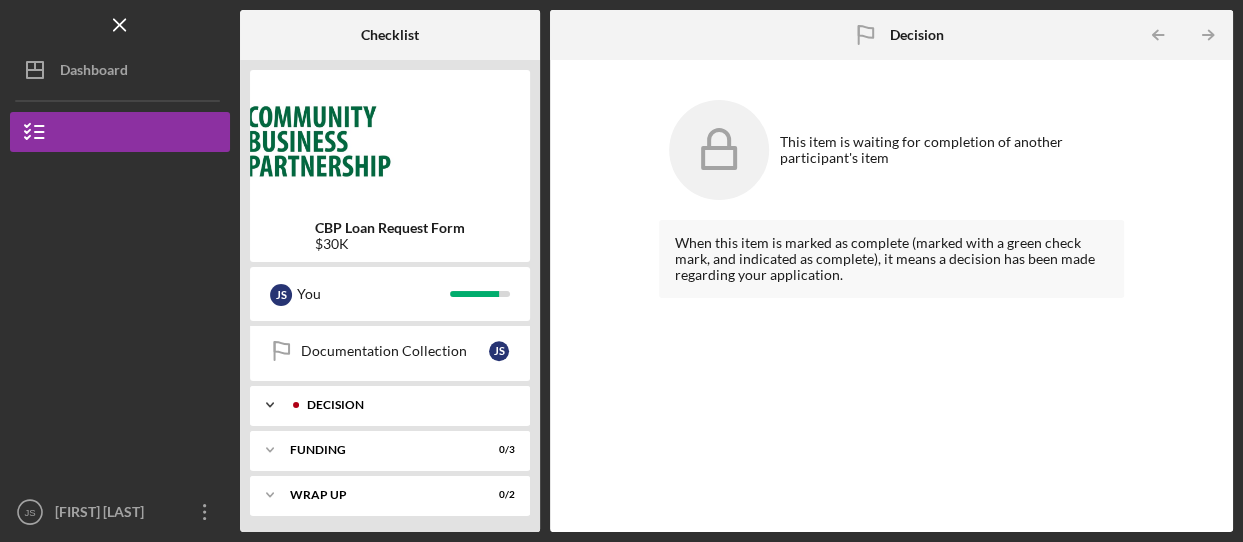 scroll, scrollTop: 1080, scrollLeft: 0, axis: vertical 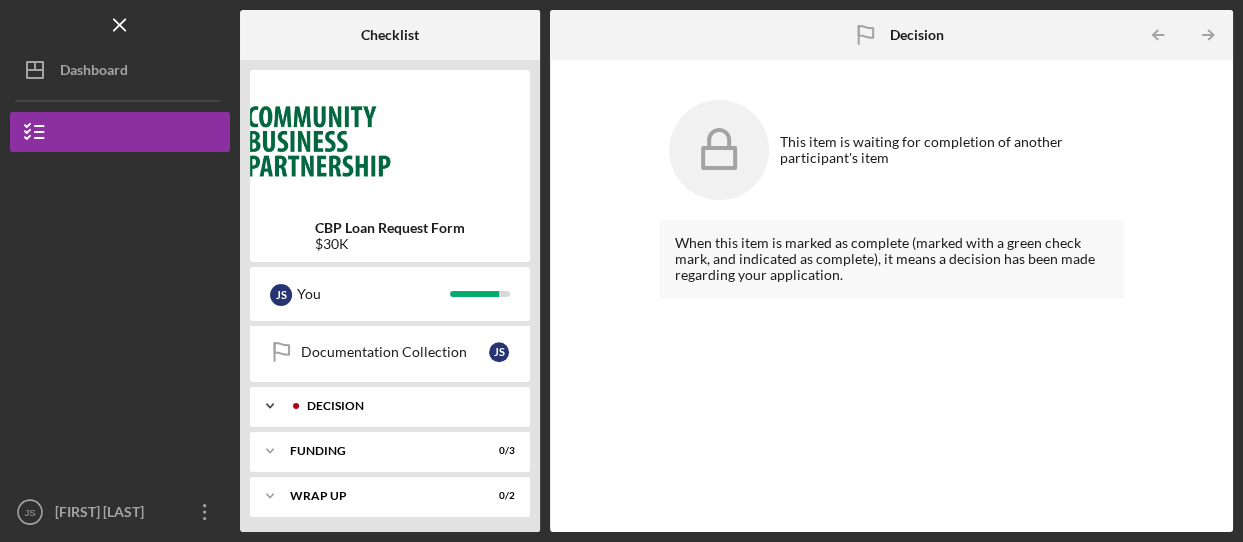 click on "Icon/Expander Decision 0 / 1" at bounding box center (390, 406) 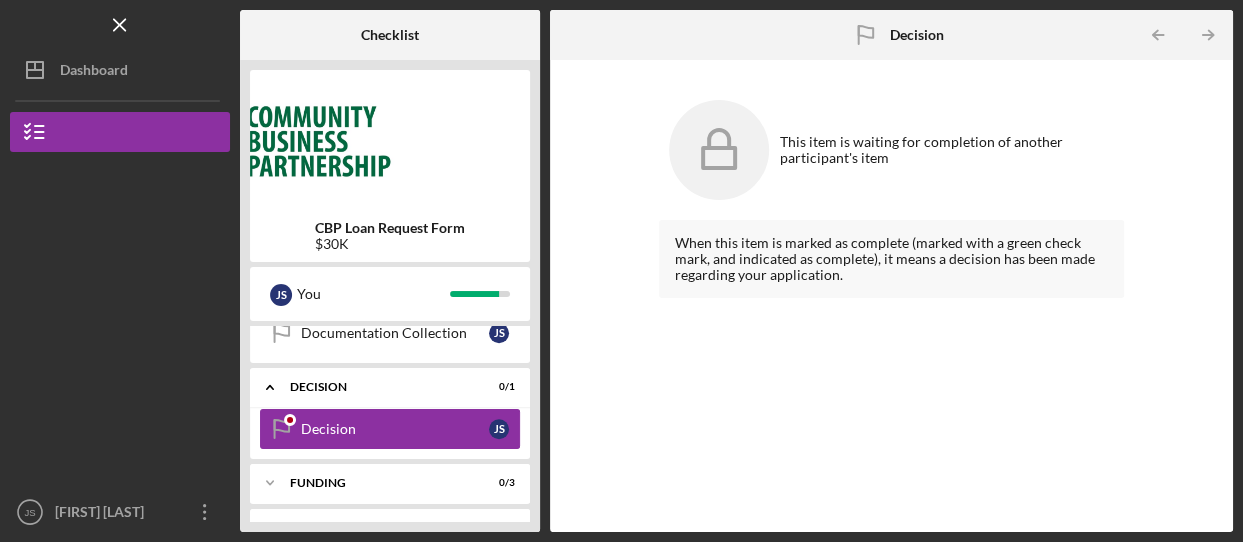 click on "Decision" at bounding box center [395, 429] 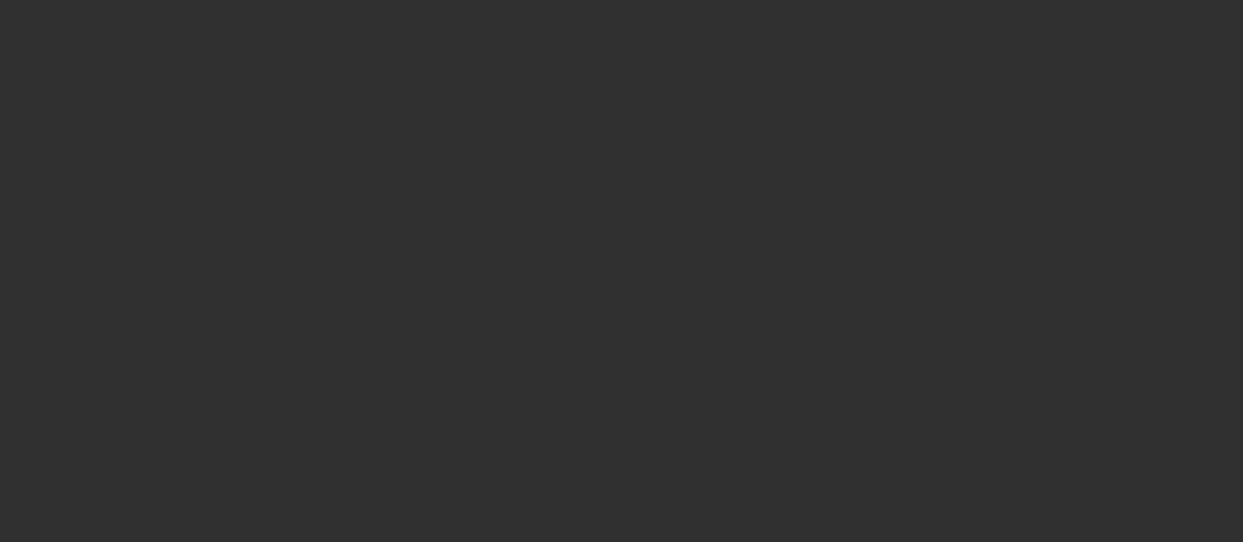 scroll, scrollTop: 0, scrollLeft: 0, axis: both 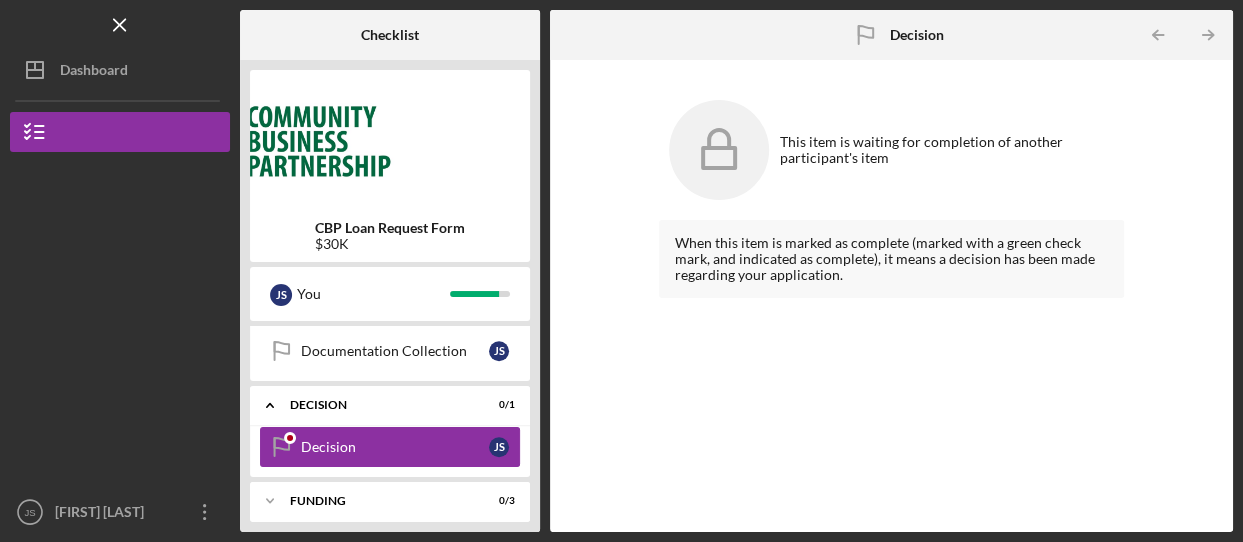 click on "Decision" at bounding box center [395, 447] 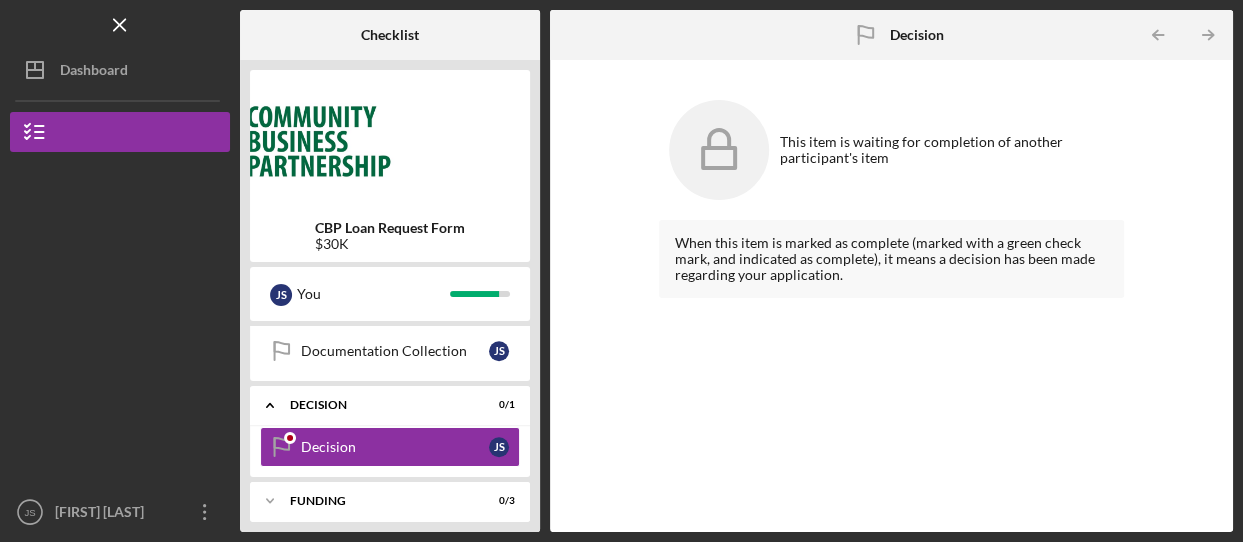 click 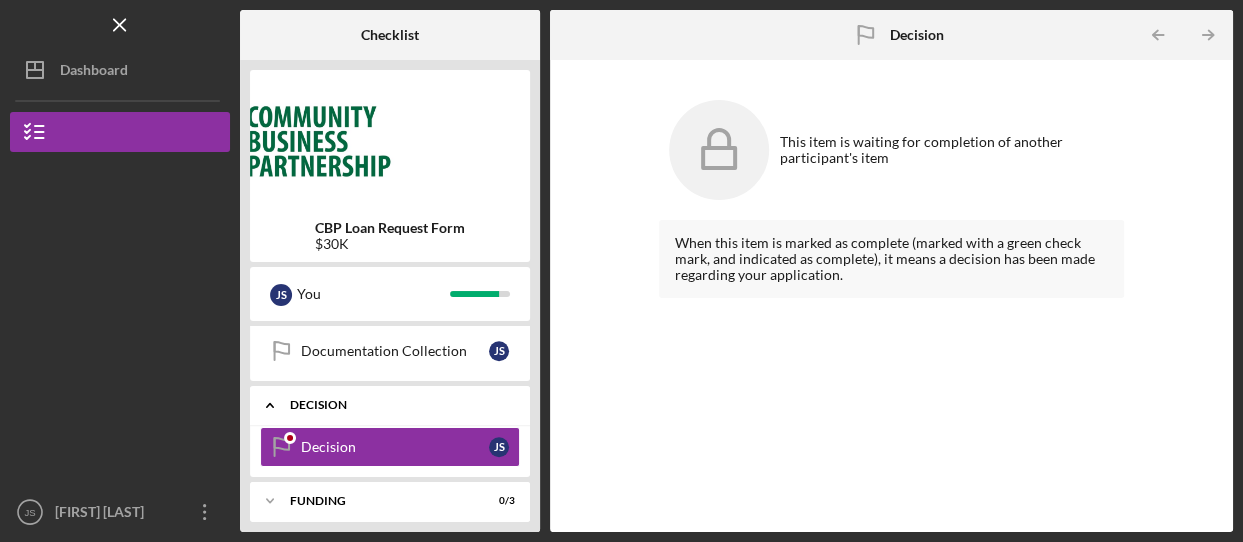 click on "Decision" at bounding box center [397, 405] 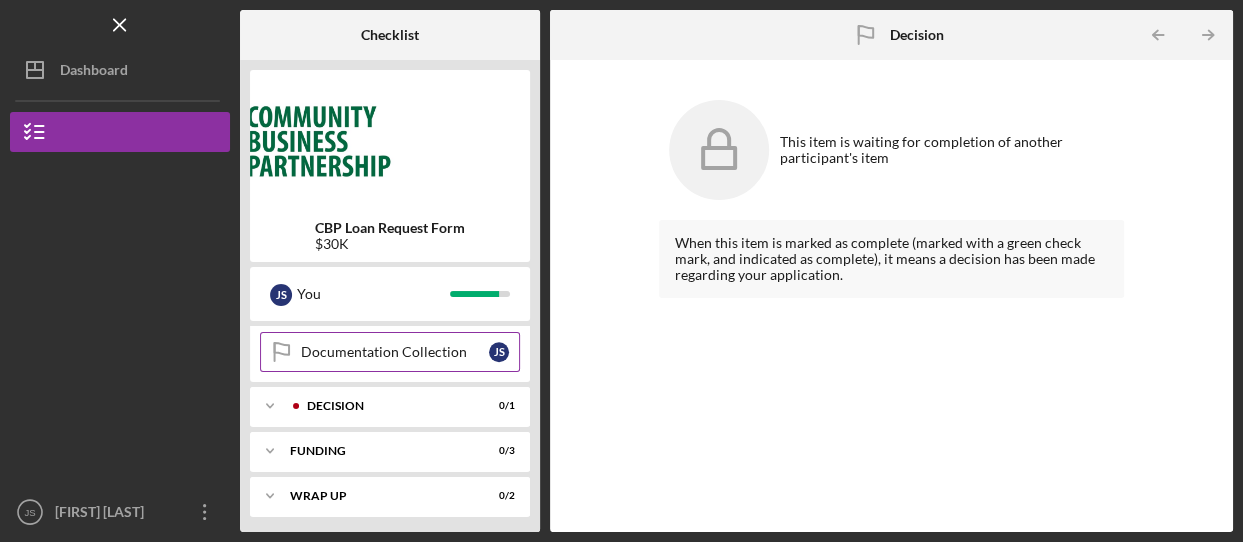 click on "Documentation Collection" at bounding box center (395, 352) 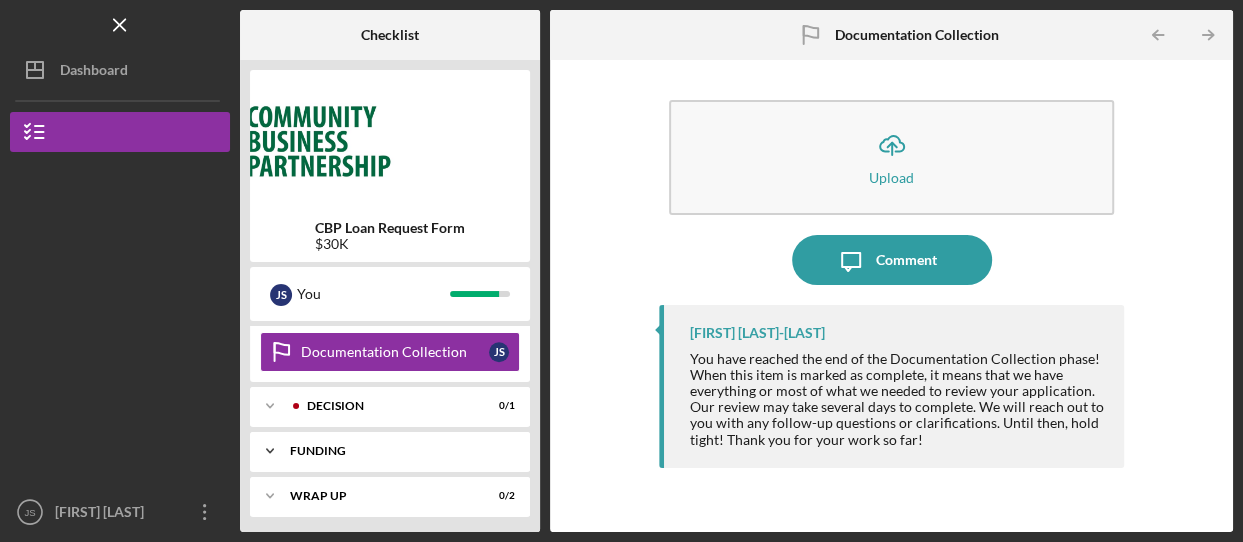 click on "Funding" at bounding box center [397, 451] 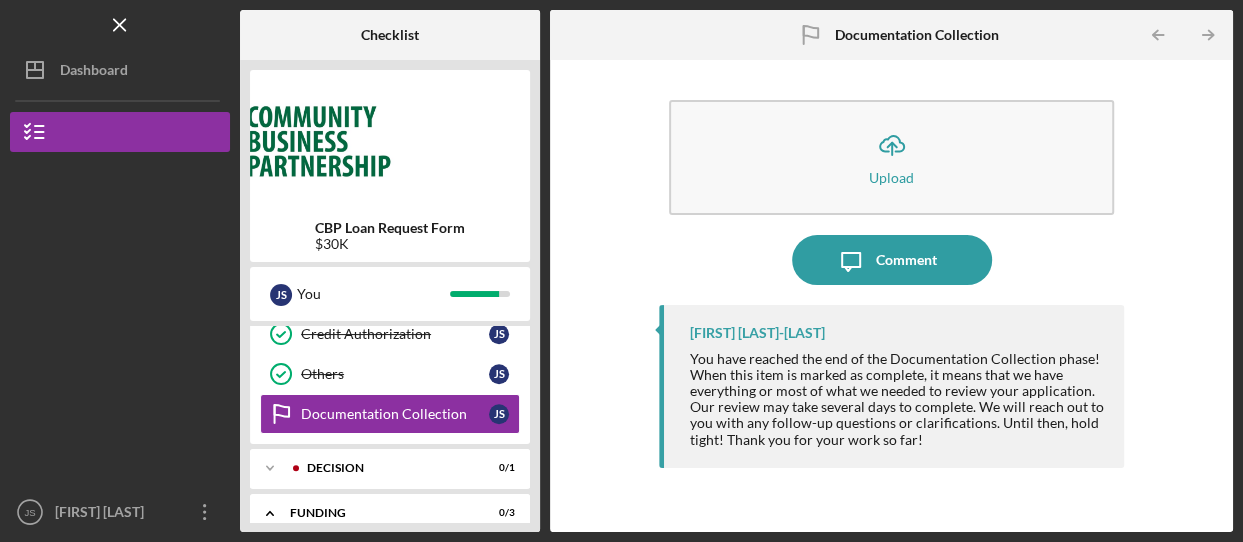 scroll, scrollTop: 1010, scrollLeft: 0, axis: vertical 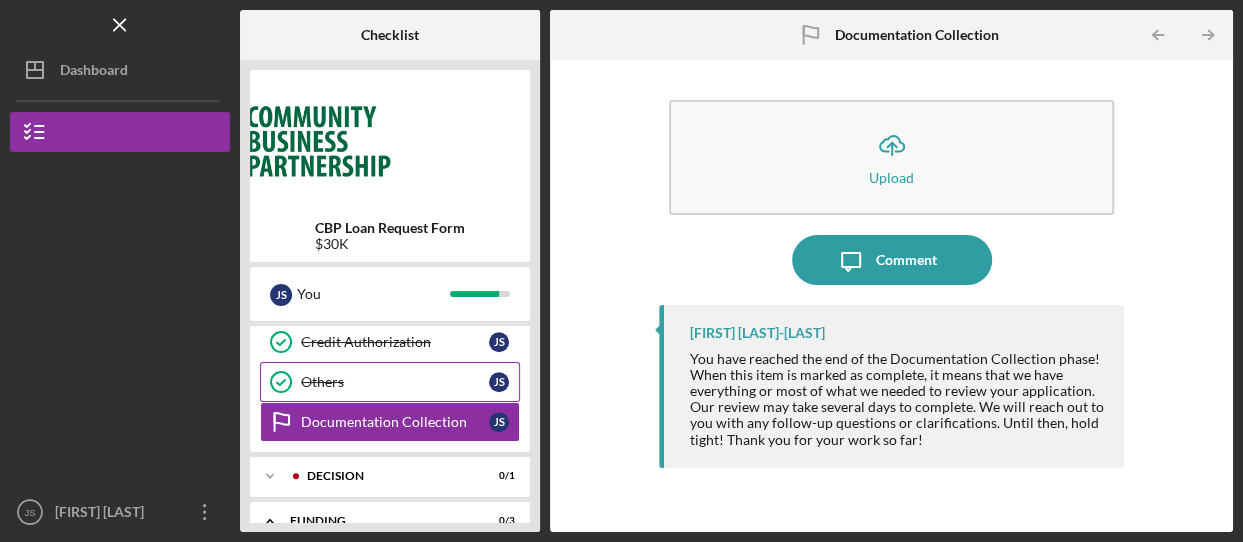 click on "Others" at bounding box center [395, 382] 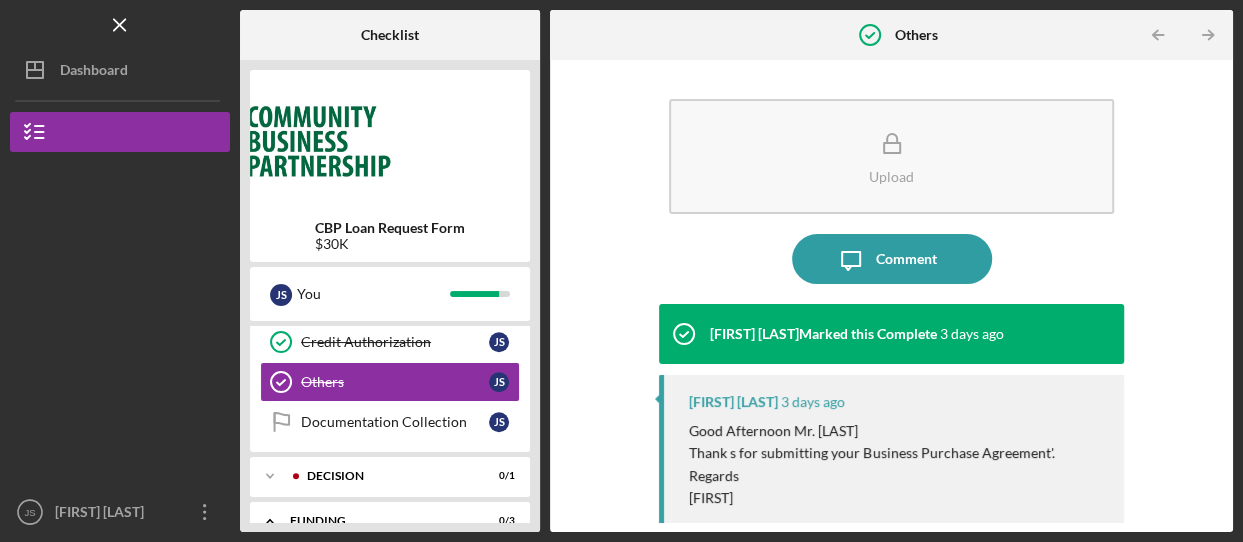 scroll, scrollTop: 0, scrollLeft: 0, axis: both 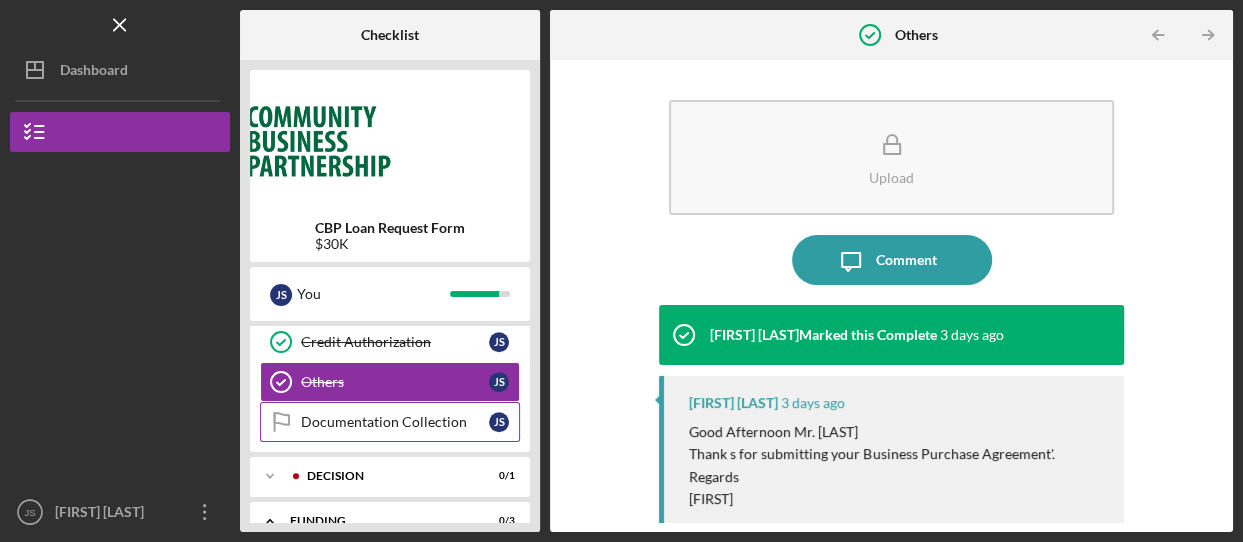 click on "Documentation Collection" at bounding box center (395, 422) 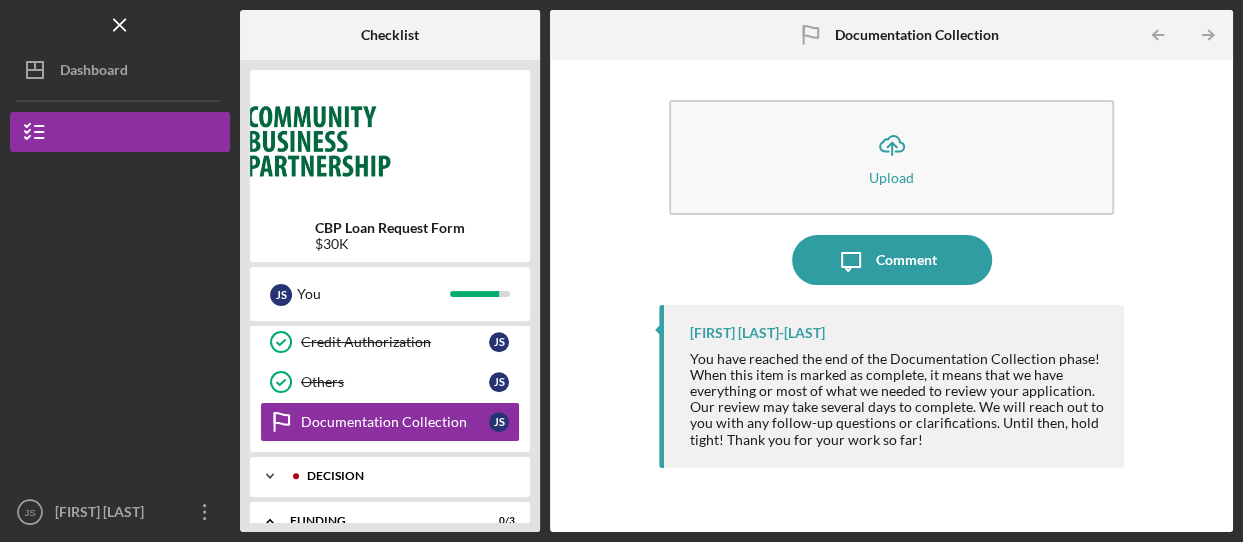 click on "Icon/Expander Decision 0 / 1" at bounding box center (390, 476) 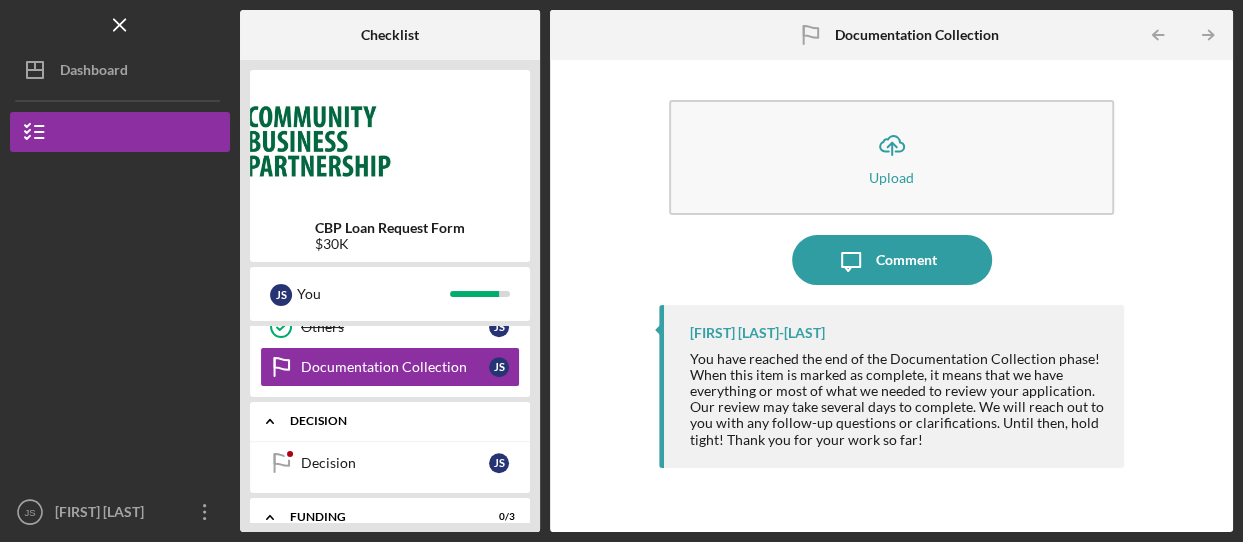 scroll, scrollTop: 1110, scrollLeft: 0, axis: vertical 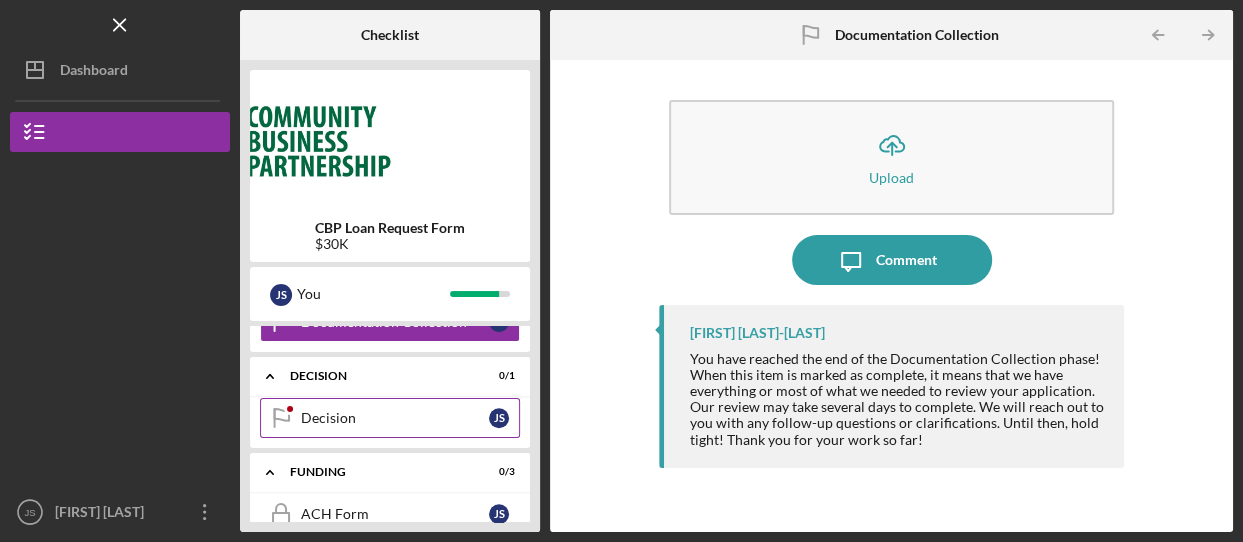 click on "Decision" at bounding box center [395, 418] 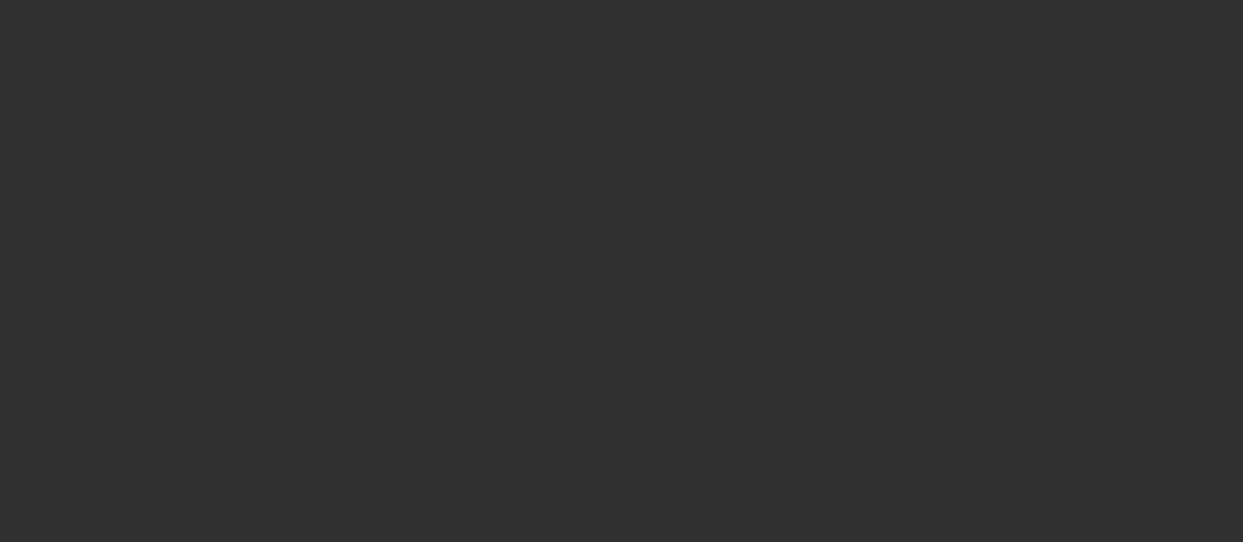 scroll, scrollTop: 0, scrollLeft: 0, axis: both 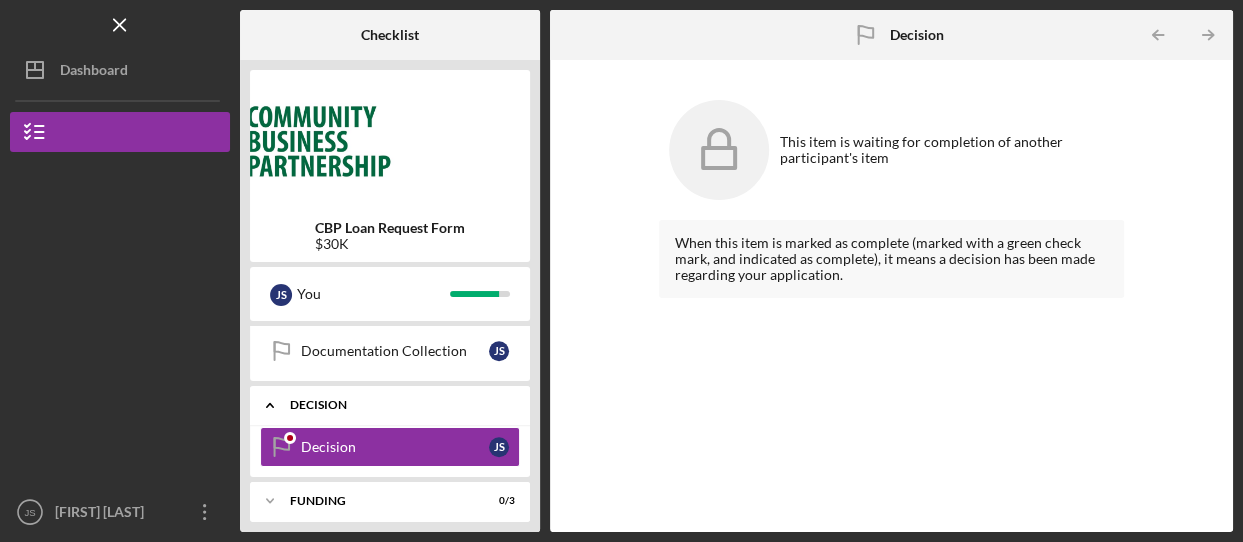 click on "Icon/Expander Decision 0 / 1" at bounding box center [390, 405] 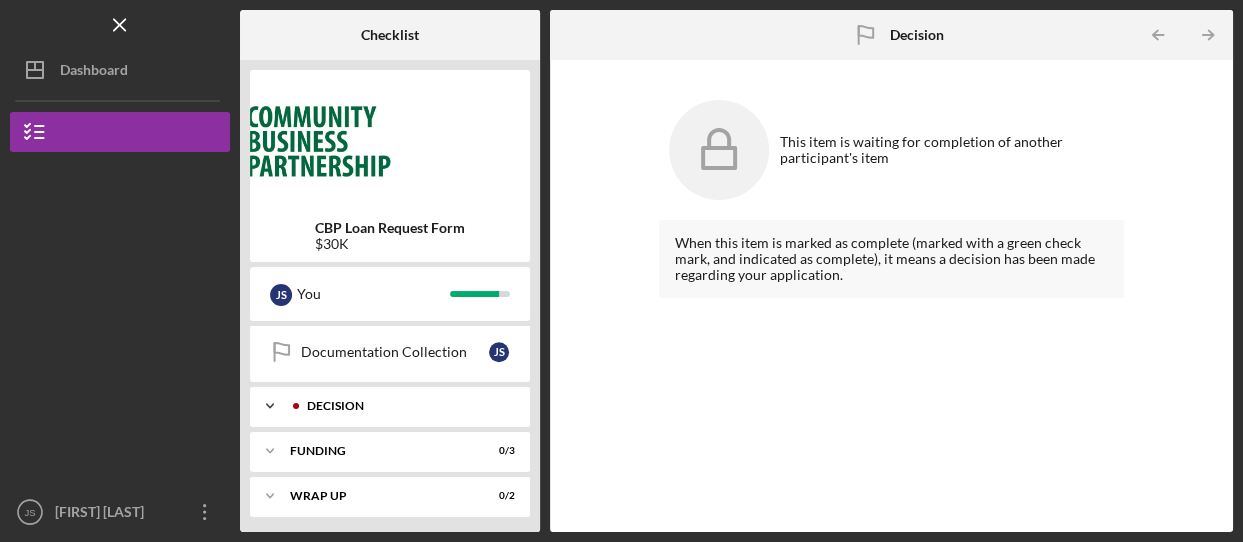 click on "Decision" at bounding box center (406, 406) 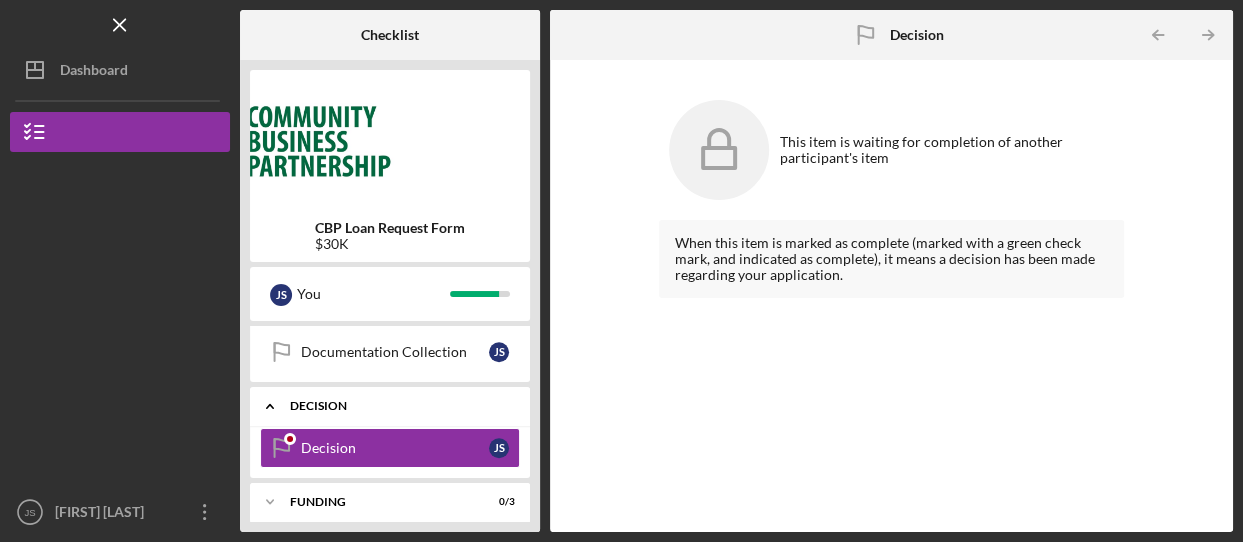 scroll, scrollTop: 1099, scrollLeft: 0, axis: vertical 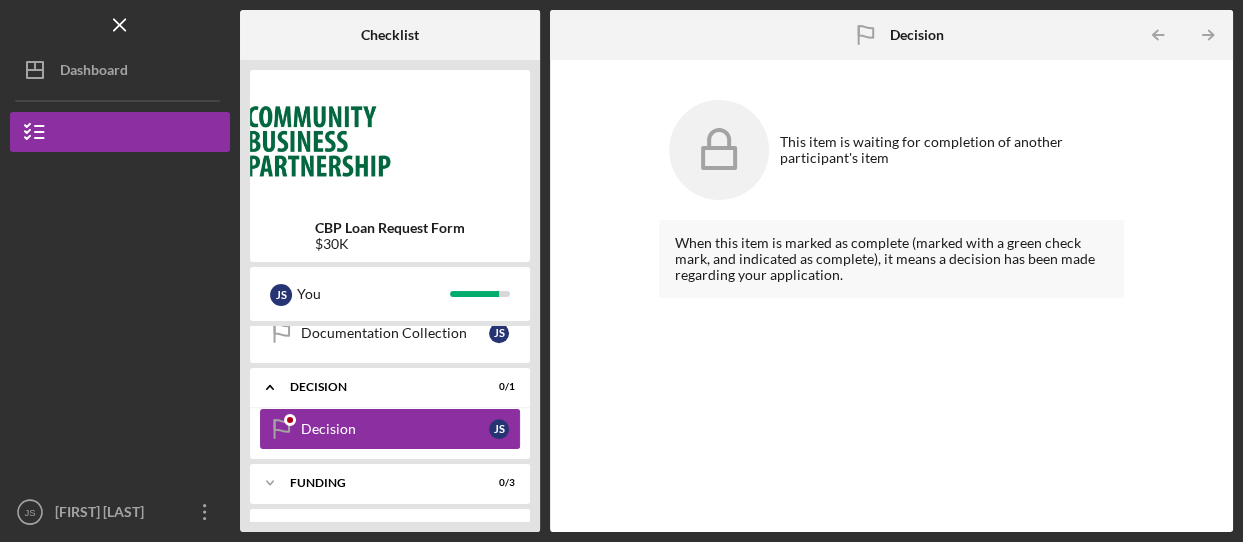 click on "Decision" 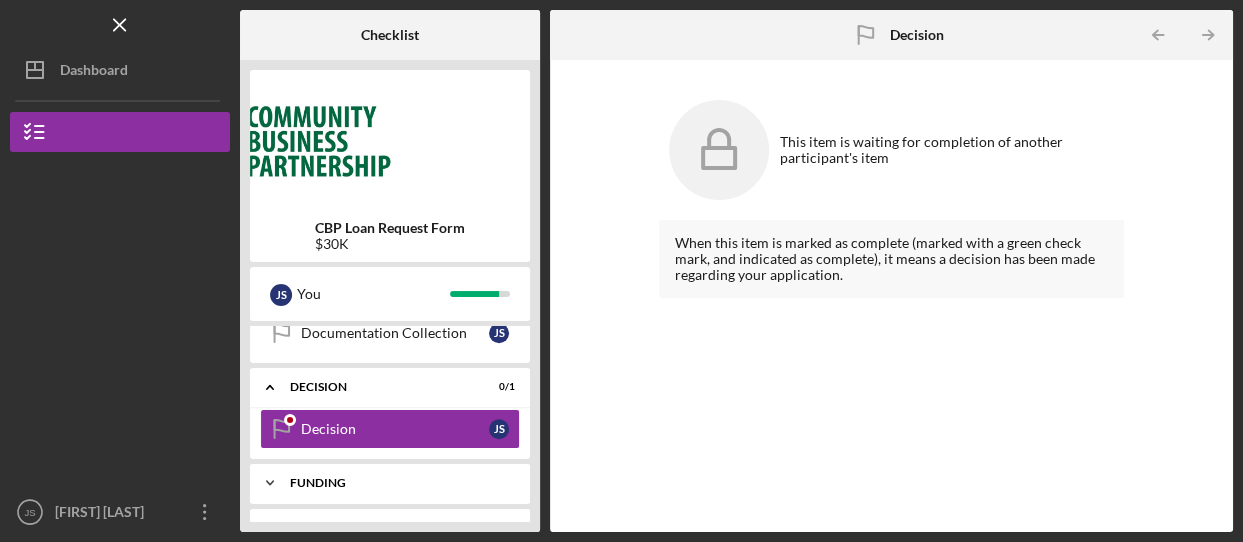 click on "Funding" at bounding box center [397, 483] 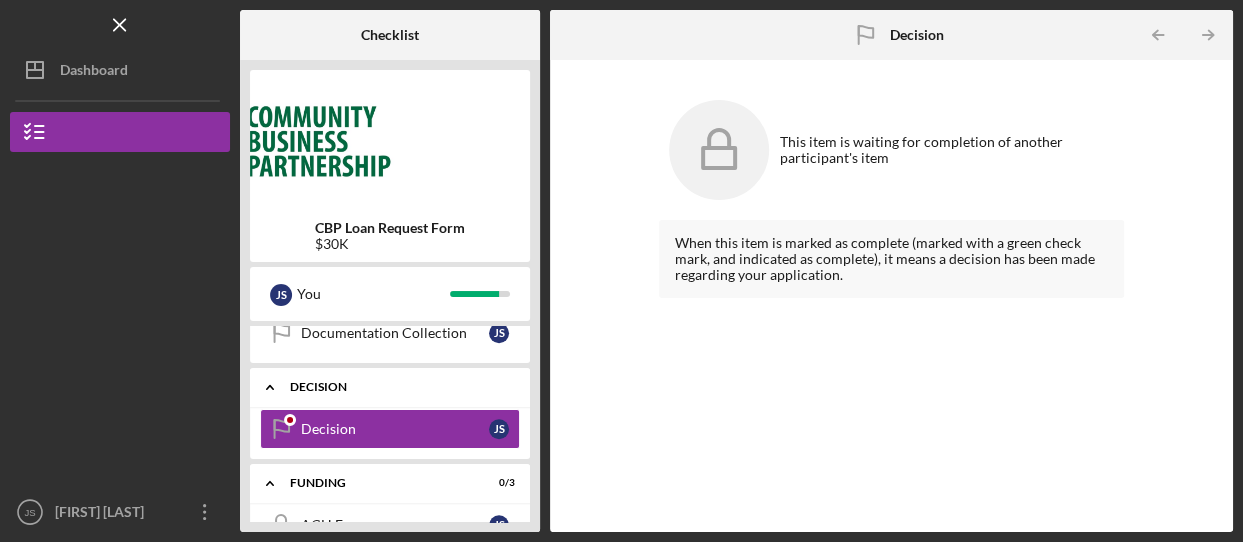 click on "Decision" at bounding box center (397, 387) 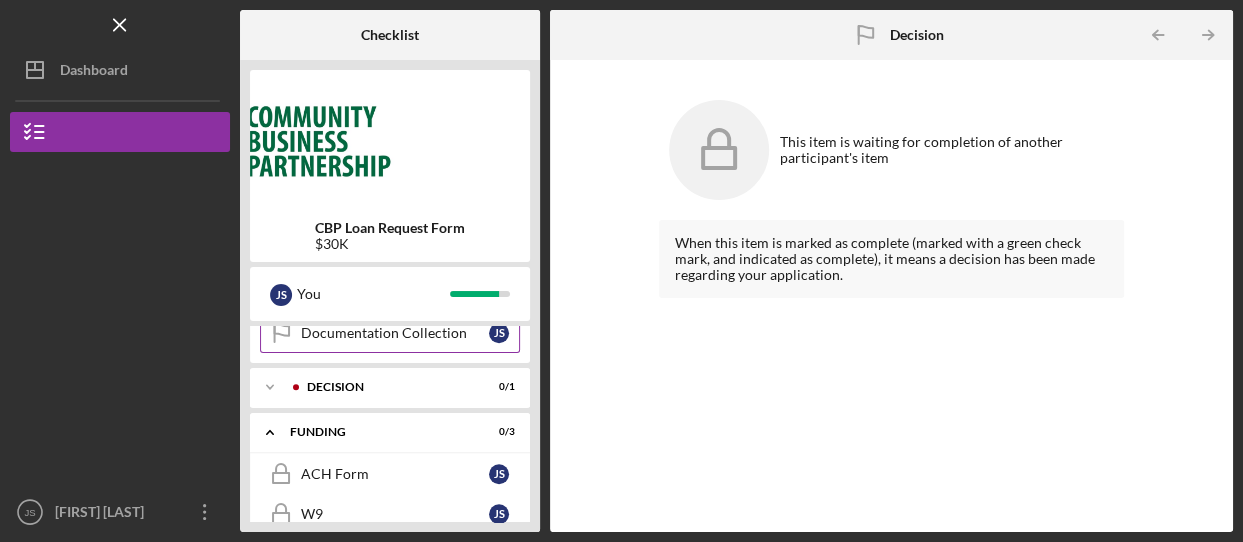 click on "Documentation Collection" at bounding box center (395, 333) 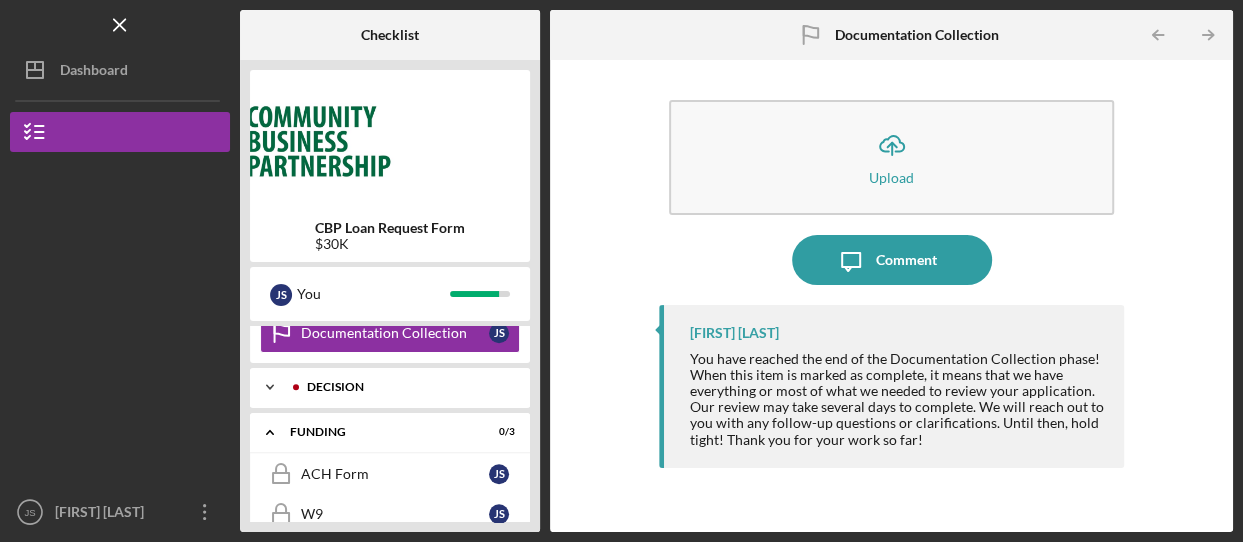 click on "Decision" at bounding box center (406, 387) 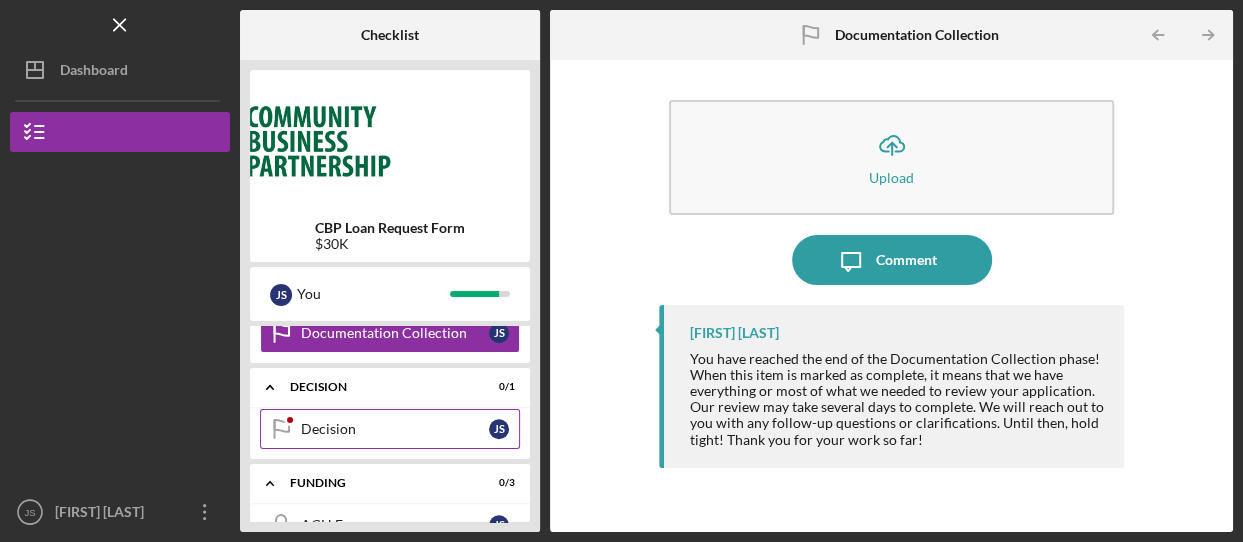 click on "Decision" at bounding box center (395, 429) 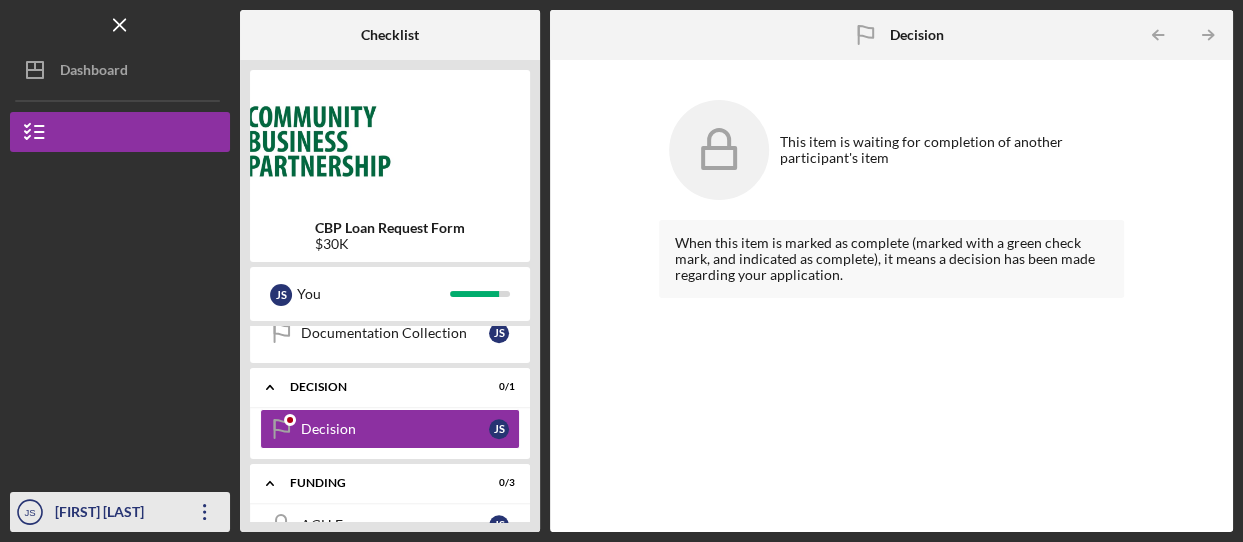 click on "Icon/Overflow" 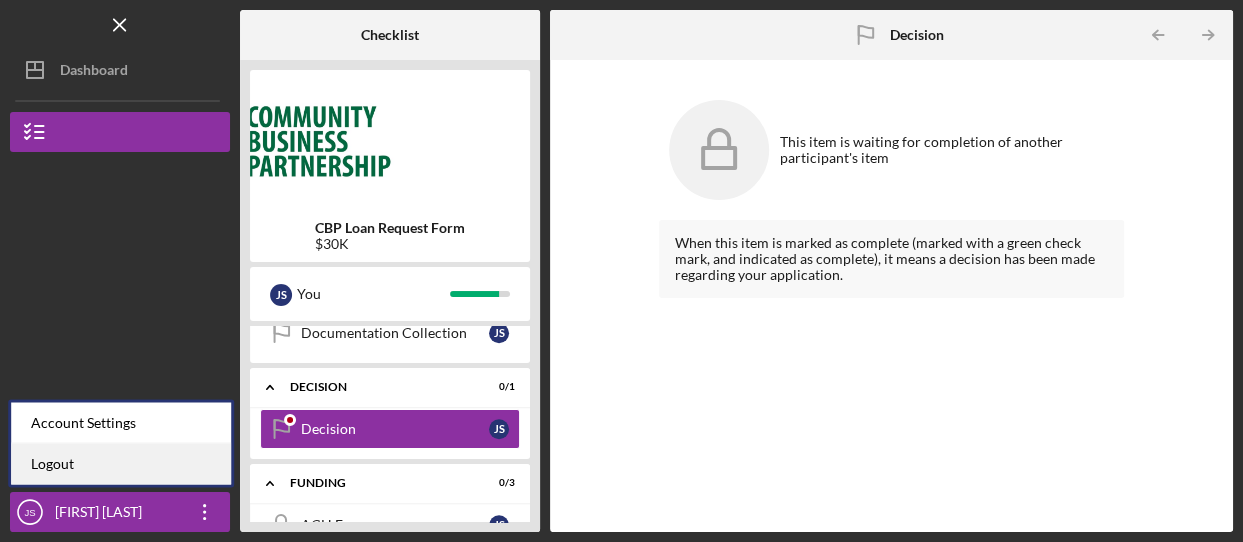 click on "Logout" at bounding box center (121, 463) 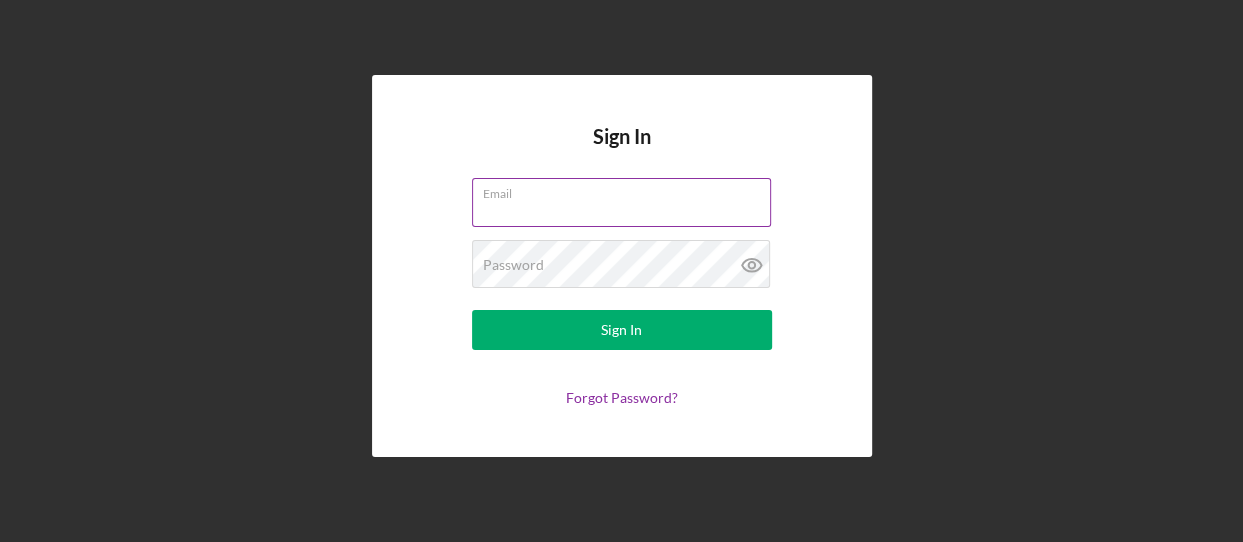 click on "Email" at bounding box center (621, 202) 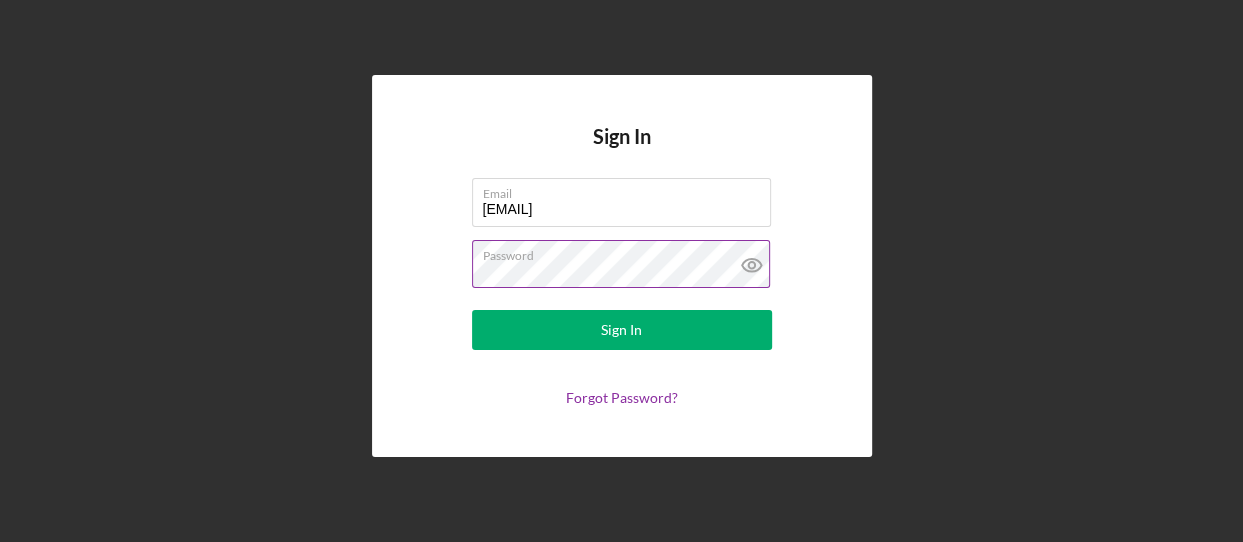 click 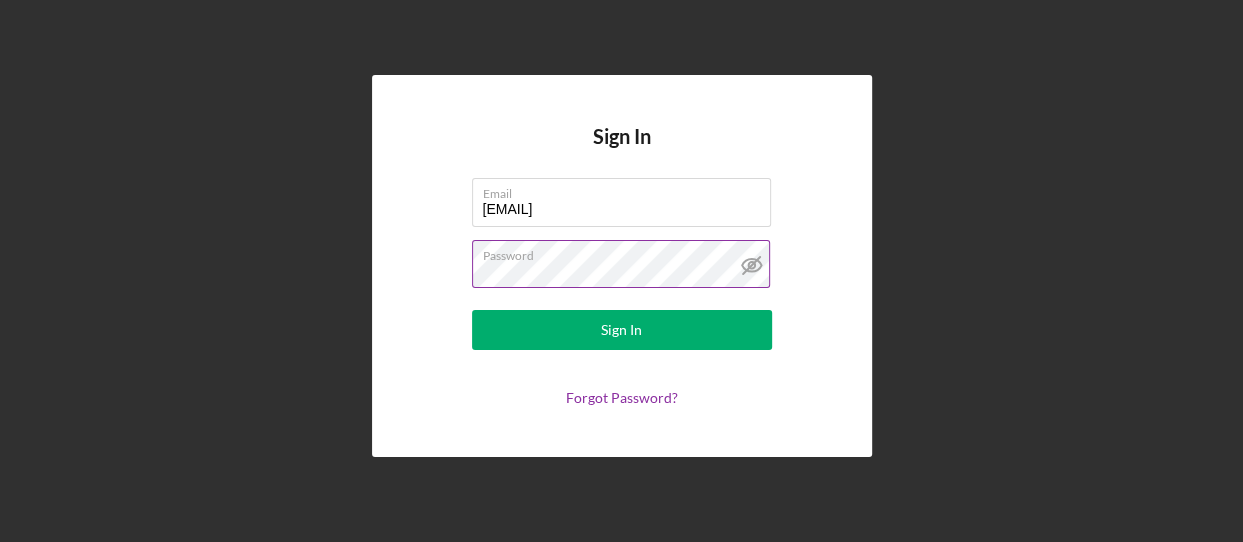 click 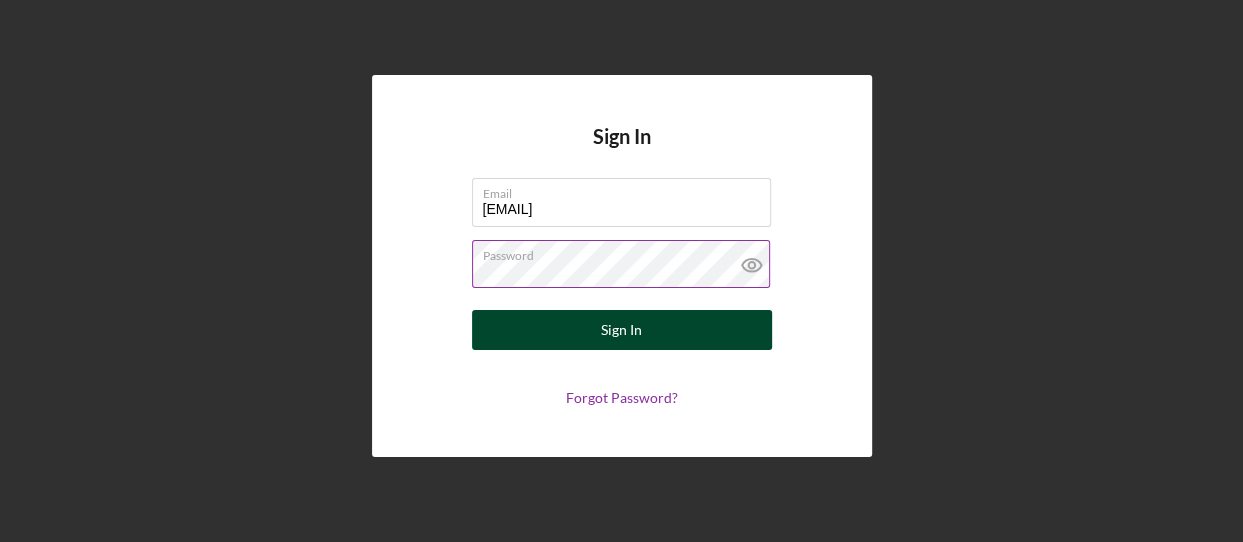 click on "Sign In" at bounding box center [621, 330] 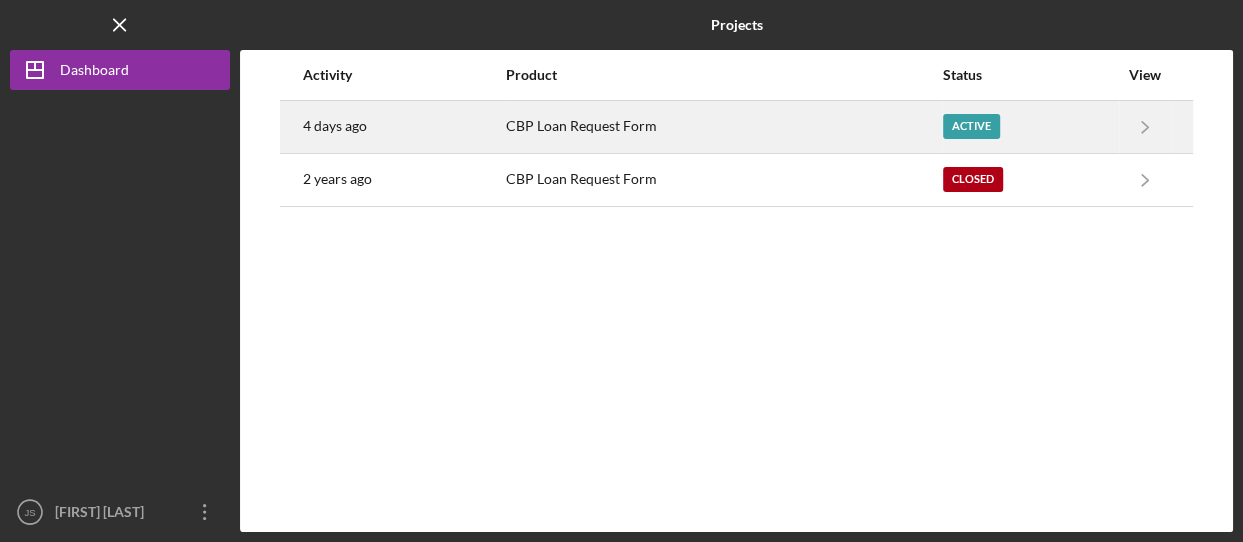 click on "CBP Loan Request Form" at bounding box center [723, 127] 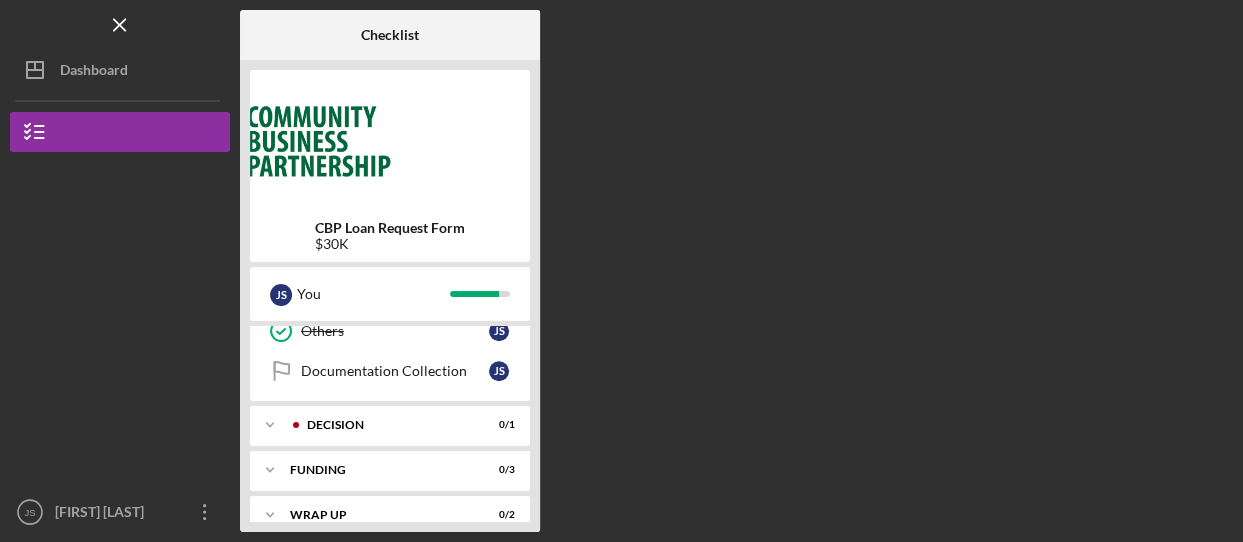 scroll, scrollTop: 1080, scrollLeft: 0, axis: vertical 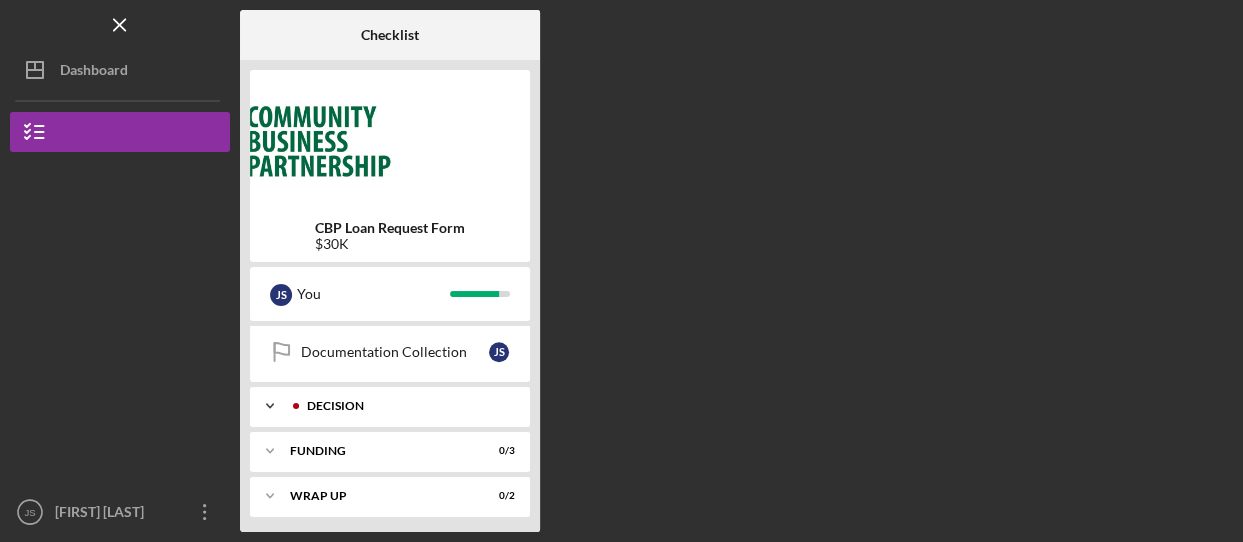 click on "Decision" at bounding box center (406, 406) 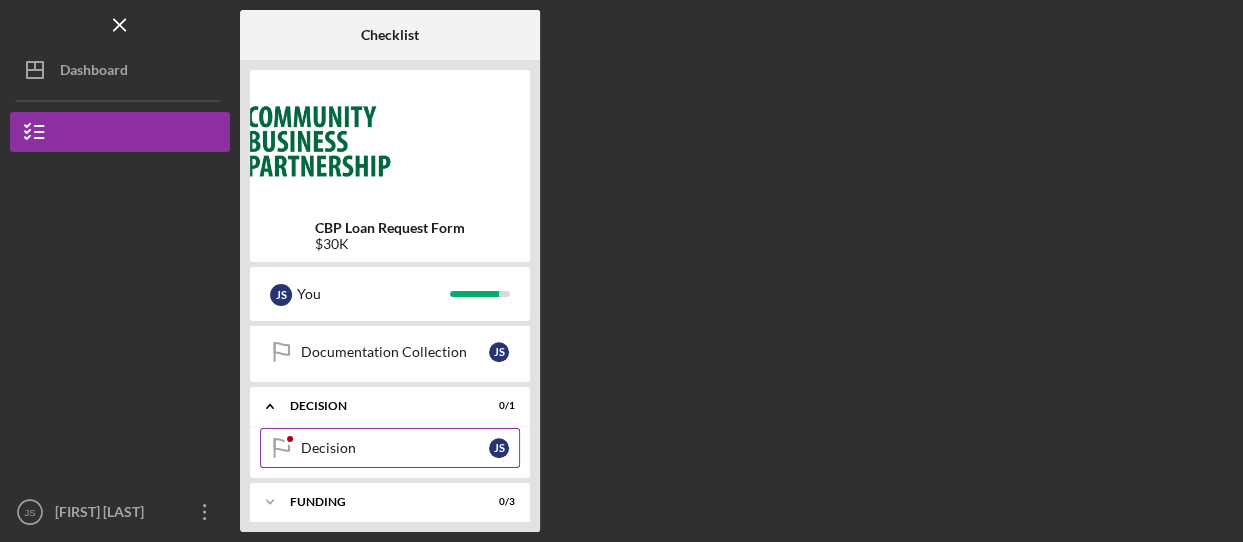 click on "Decision" at bounding box center [395, 448] 